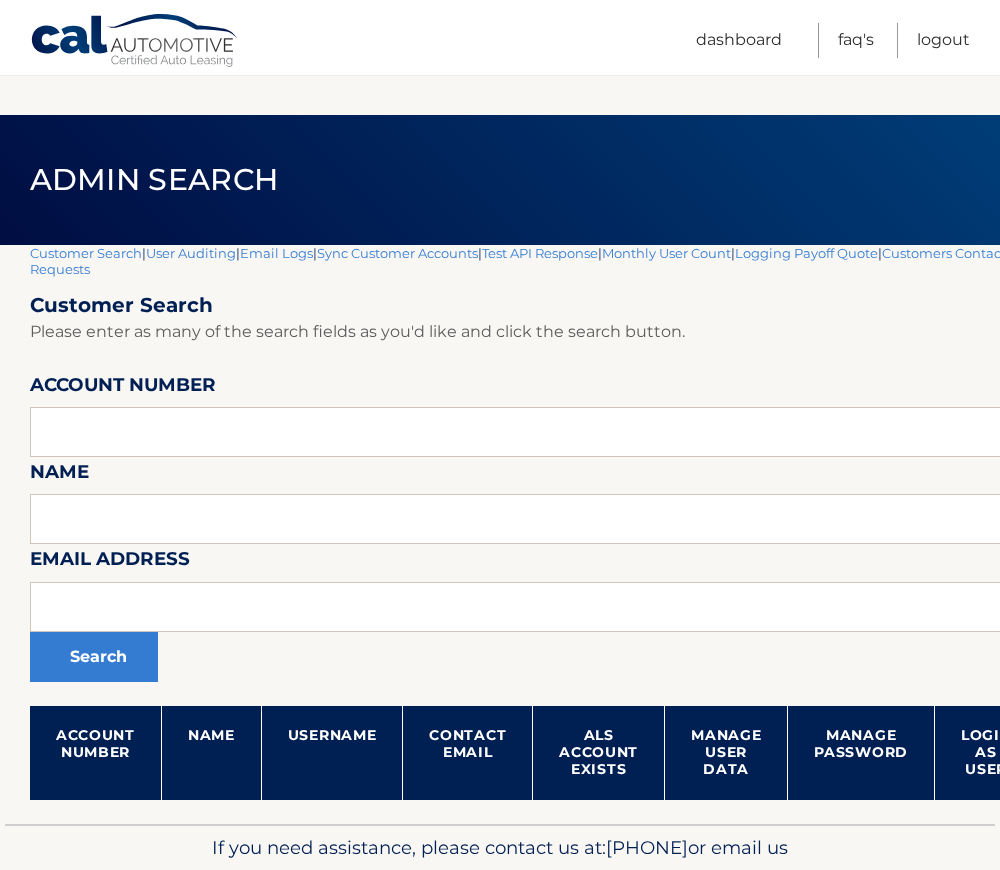 scroll, scrollTop: 100, scrollLeft: 0, axis: vertical 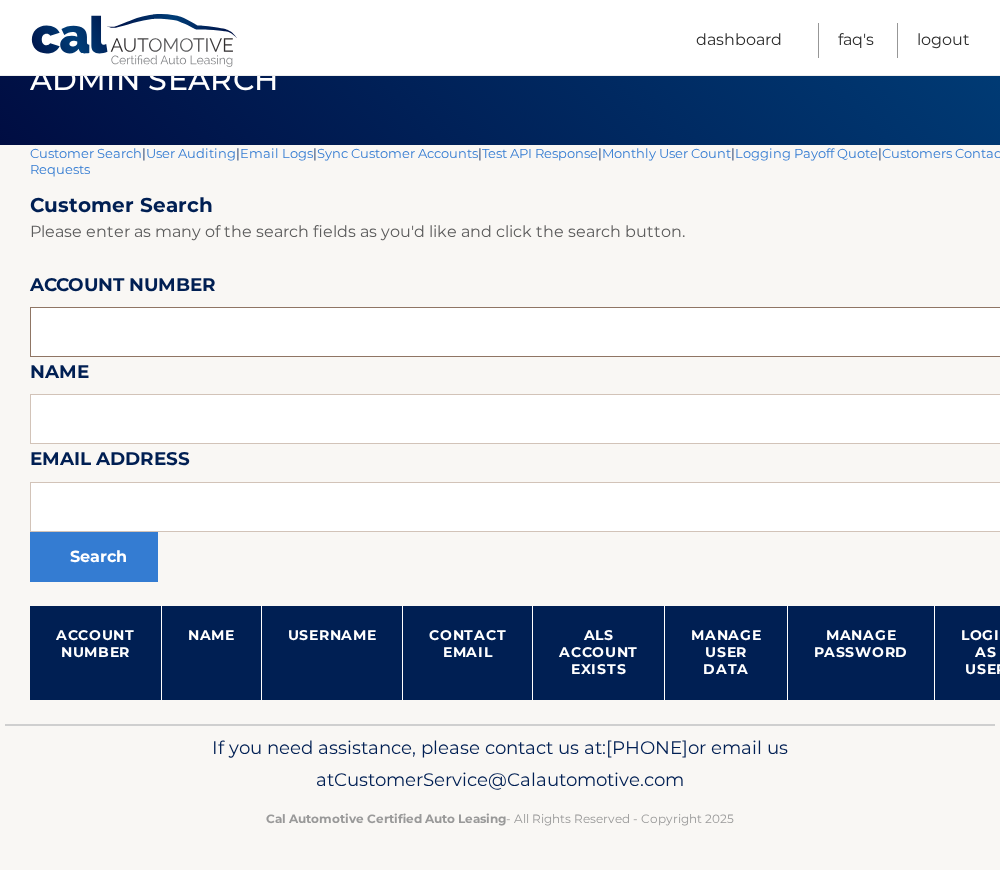 click at bounding box center [590, 332] 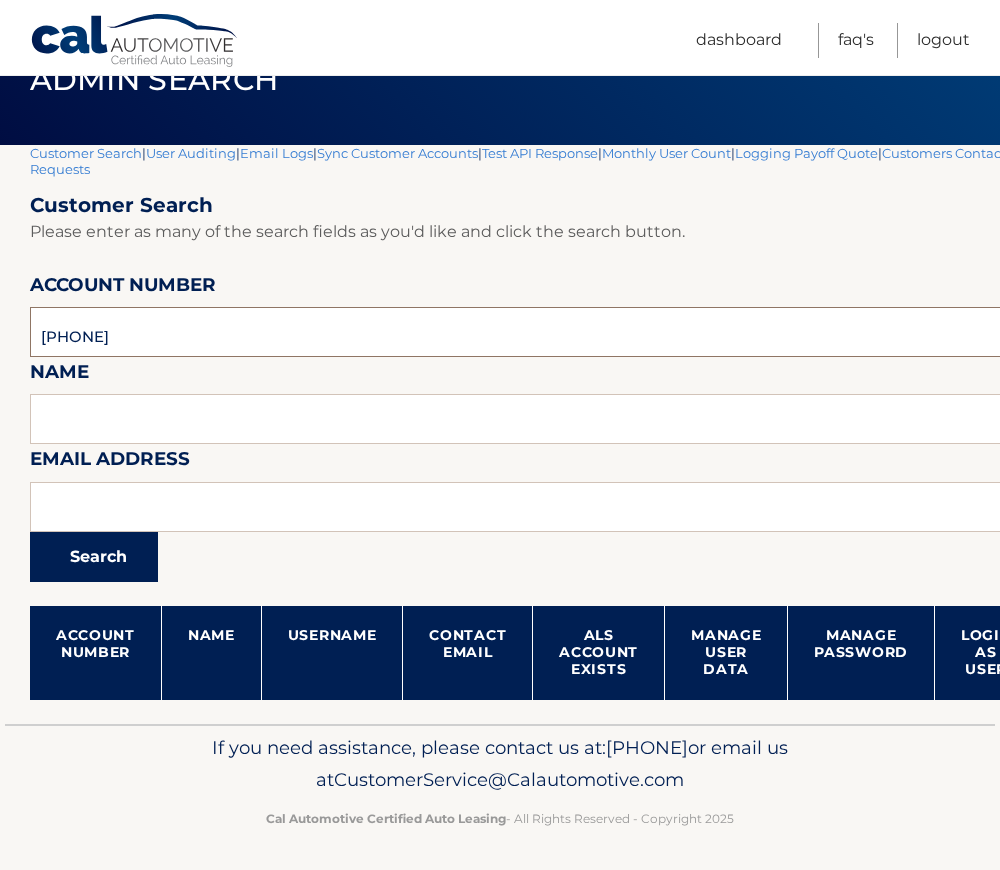 type on "44455594412" 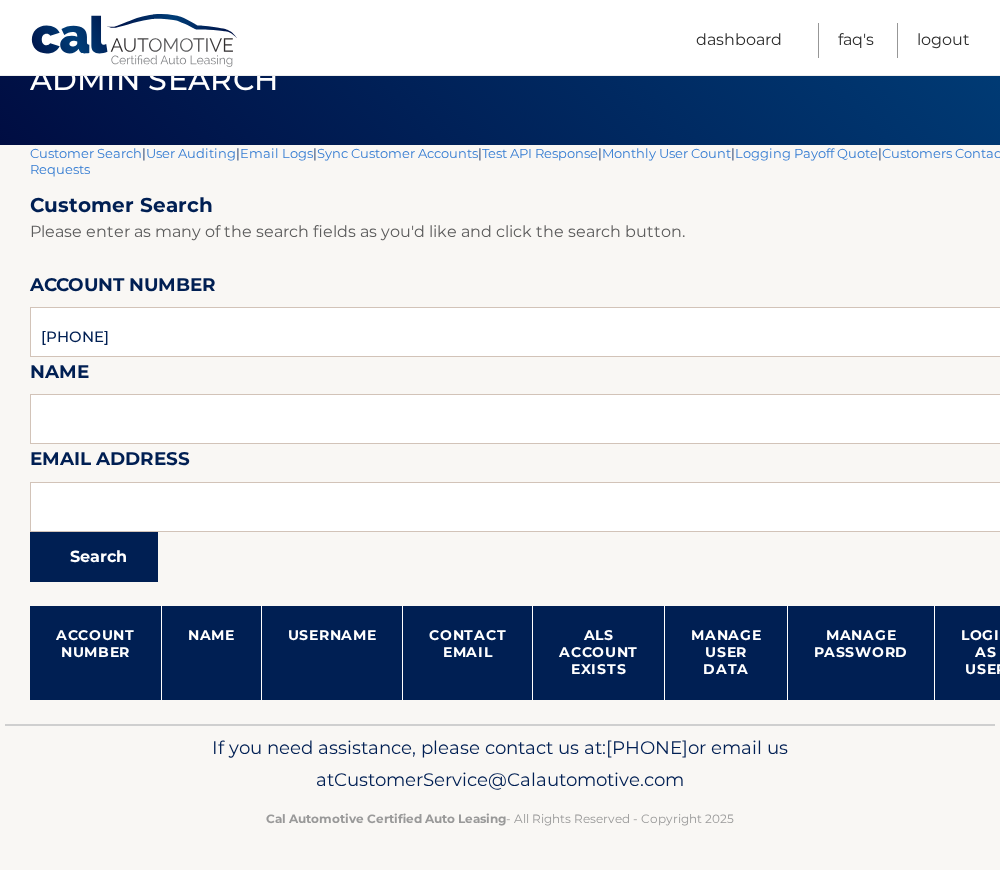 click on "Search" at bounding box center [94, 557] 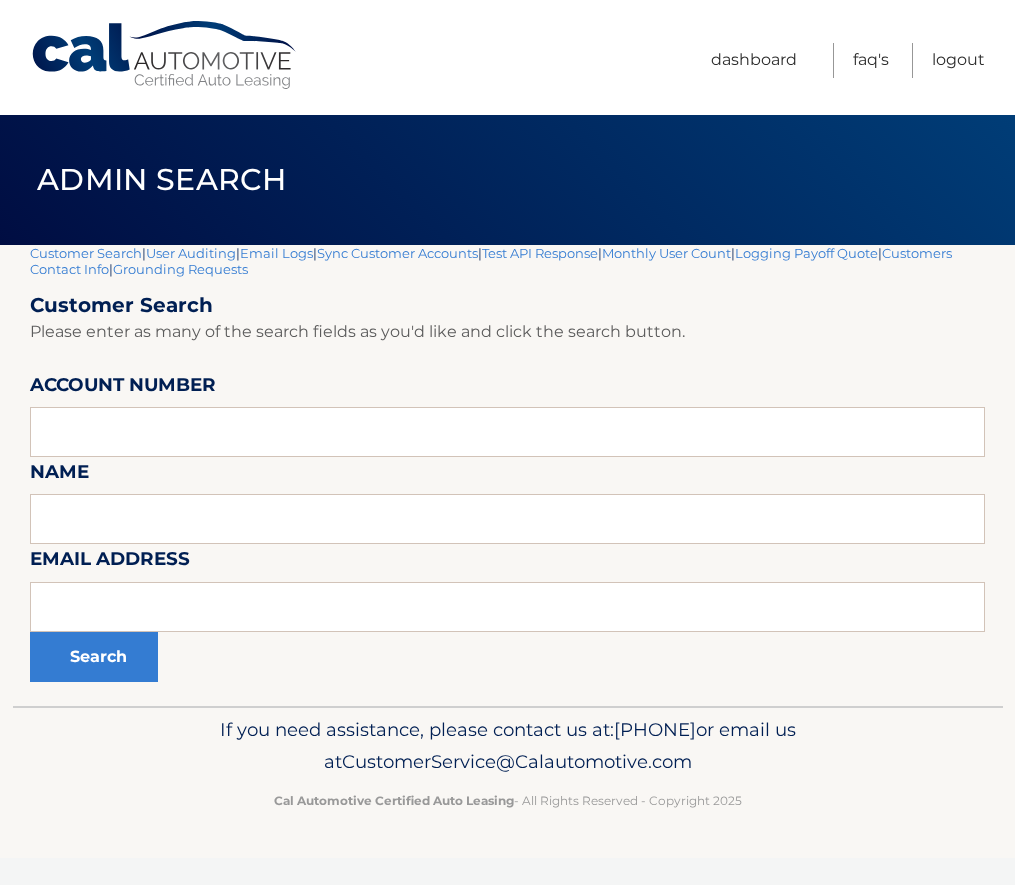 scroll, scrollTop: 0, scrollLeft: 0, axis: both 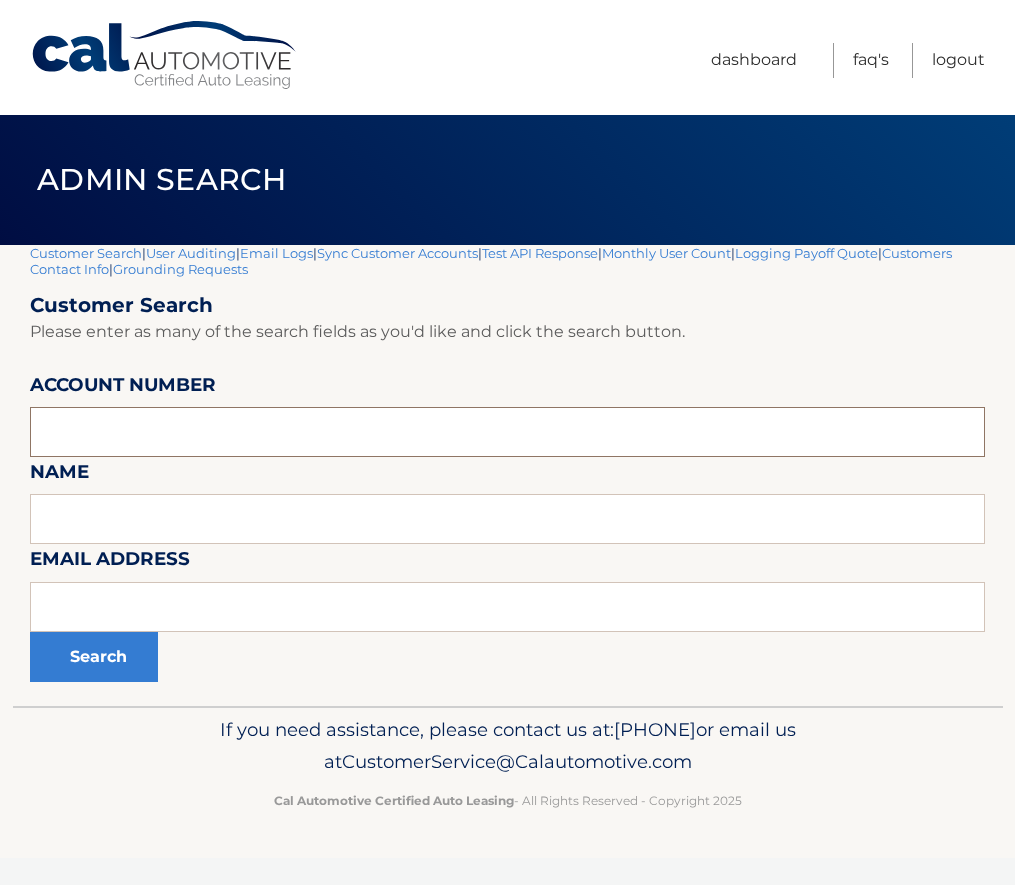 click at bounding box center [507, 432] 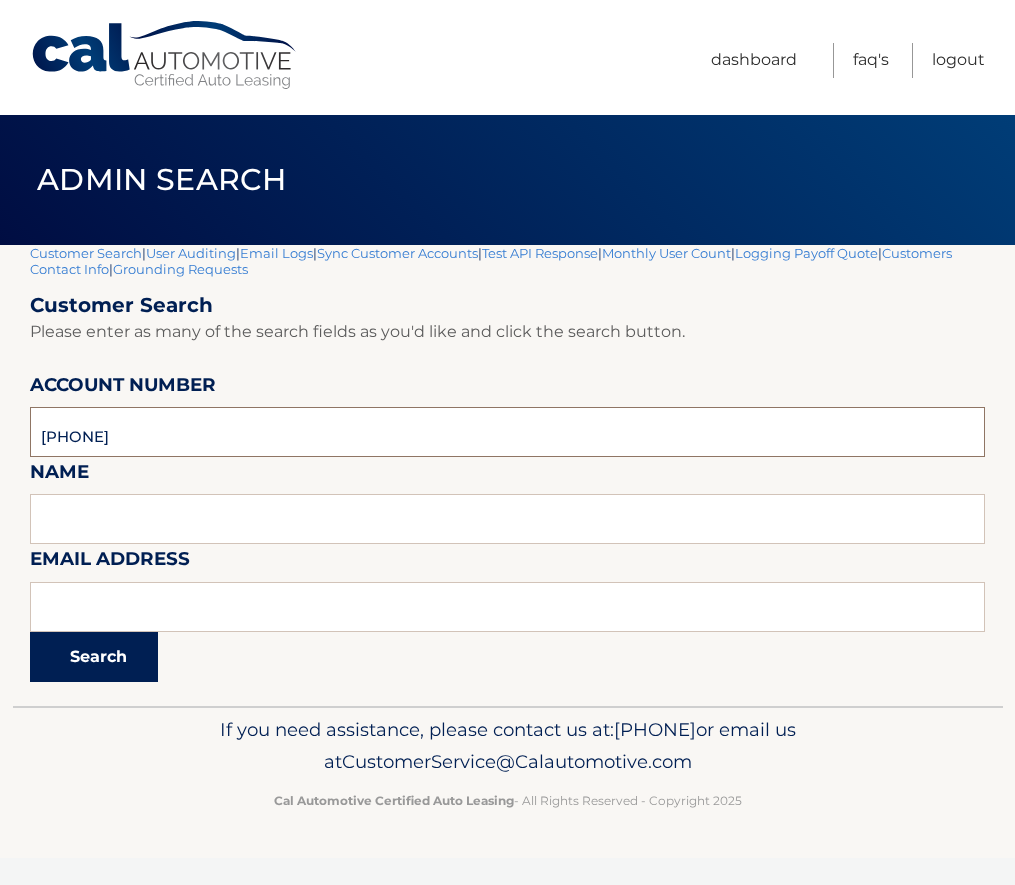 type on "[PHONE]" 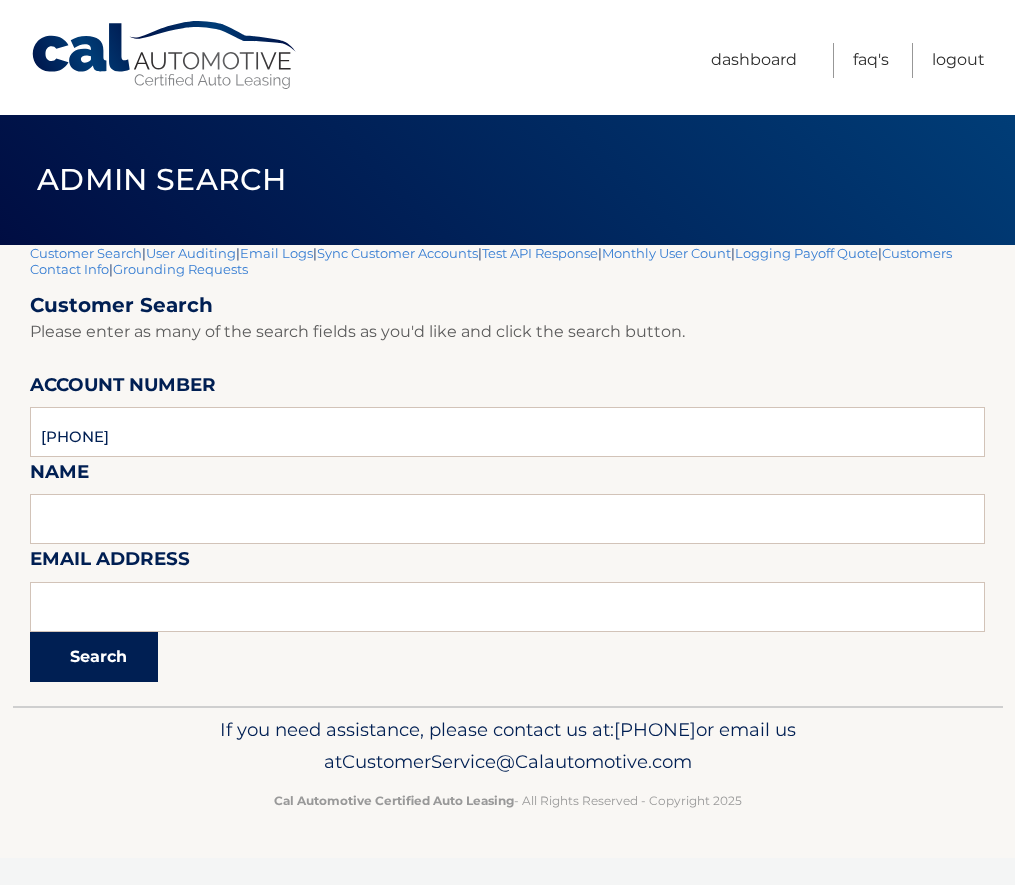 click on "Search" at bounding box center (94, 657) 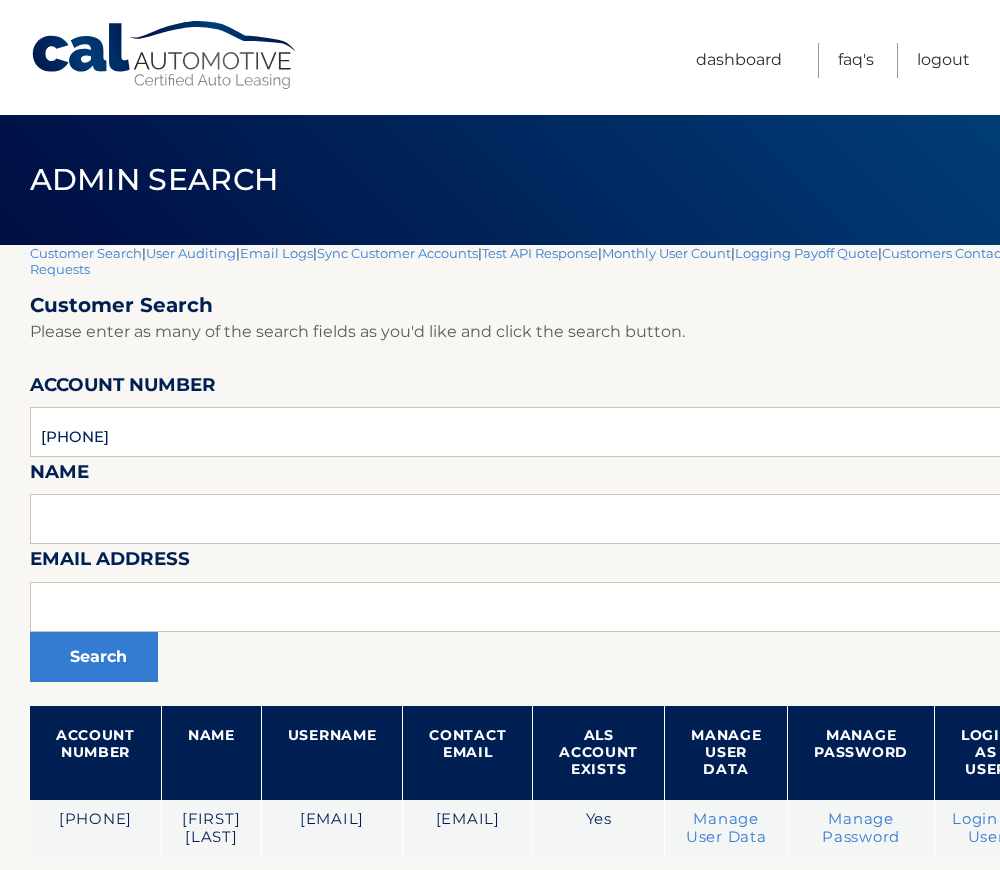 scroll, scrollTop: 100, scrollLeft: 0, axis: vertical 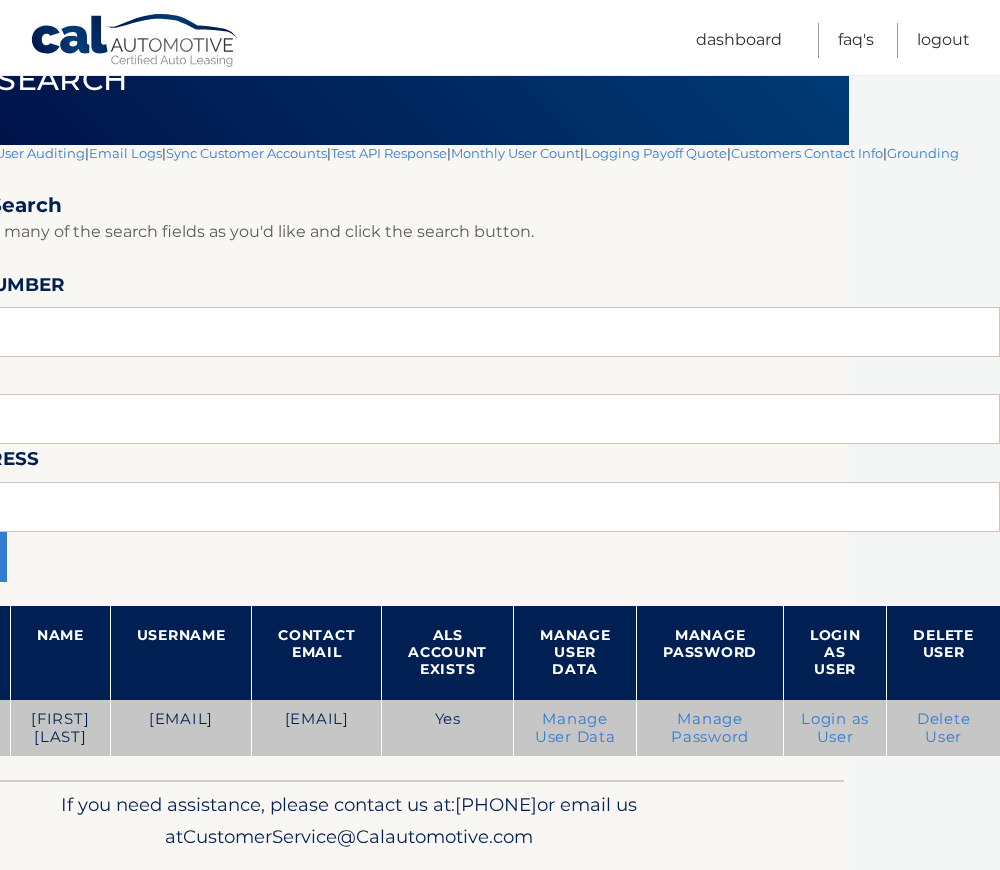 click on "Login as User" at bounding box center [835, 728] 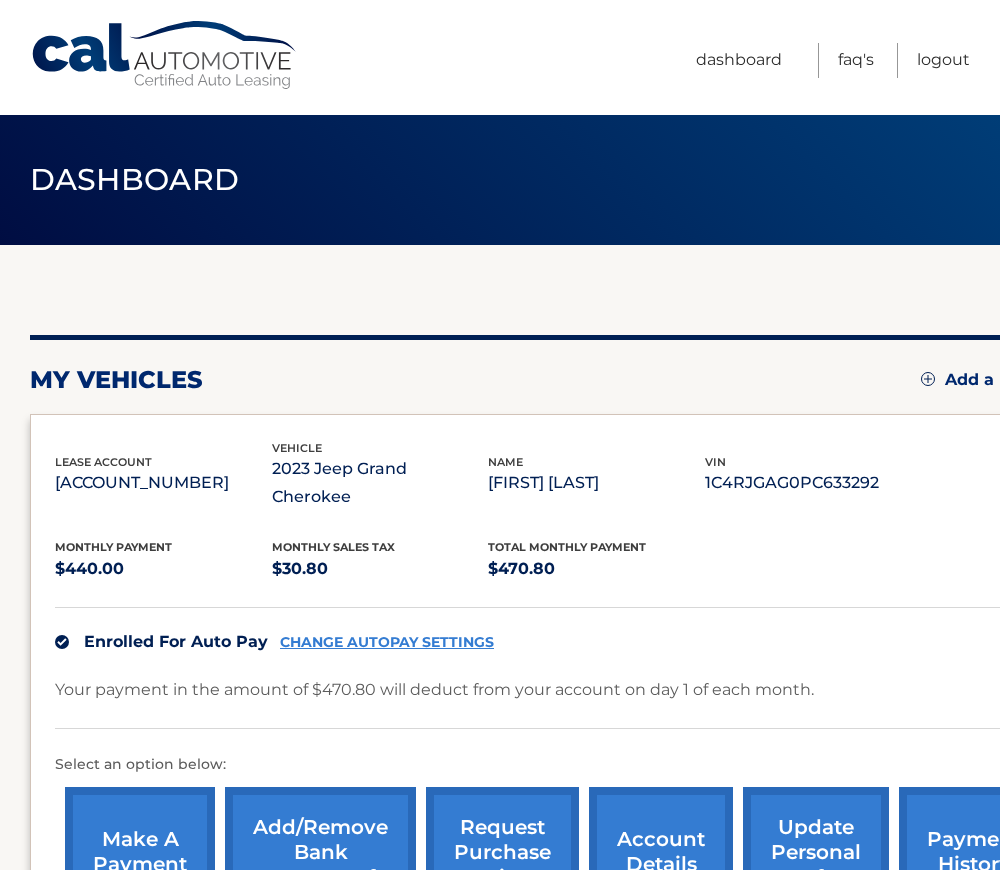 scroll, scrollTop: 294, scrollLeft: 0, axis: vertical 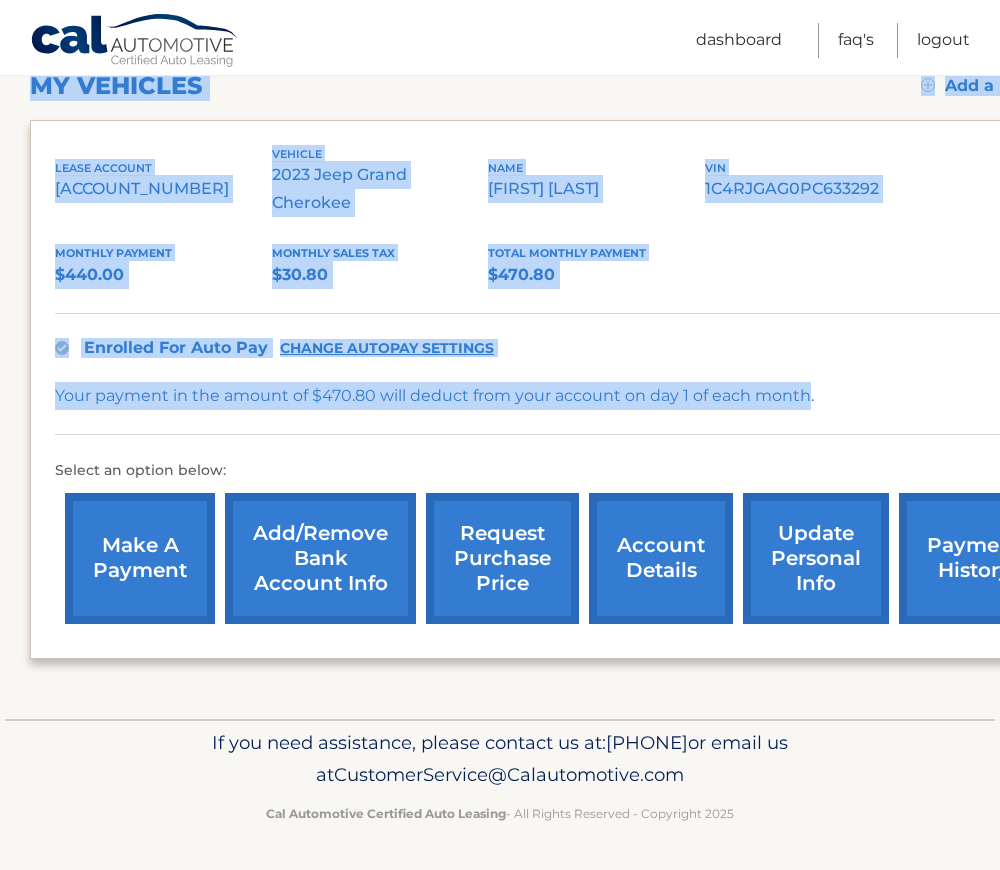 drag, startPoint x: 806, startPoint y: 404, endPoint x: 24, endPoint y: 415, distance: 782.07733 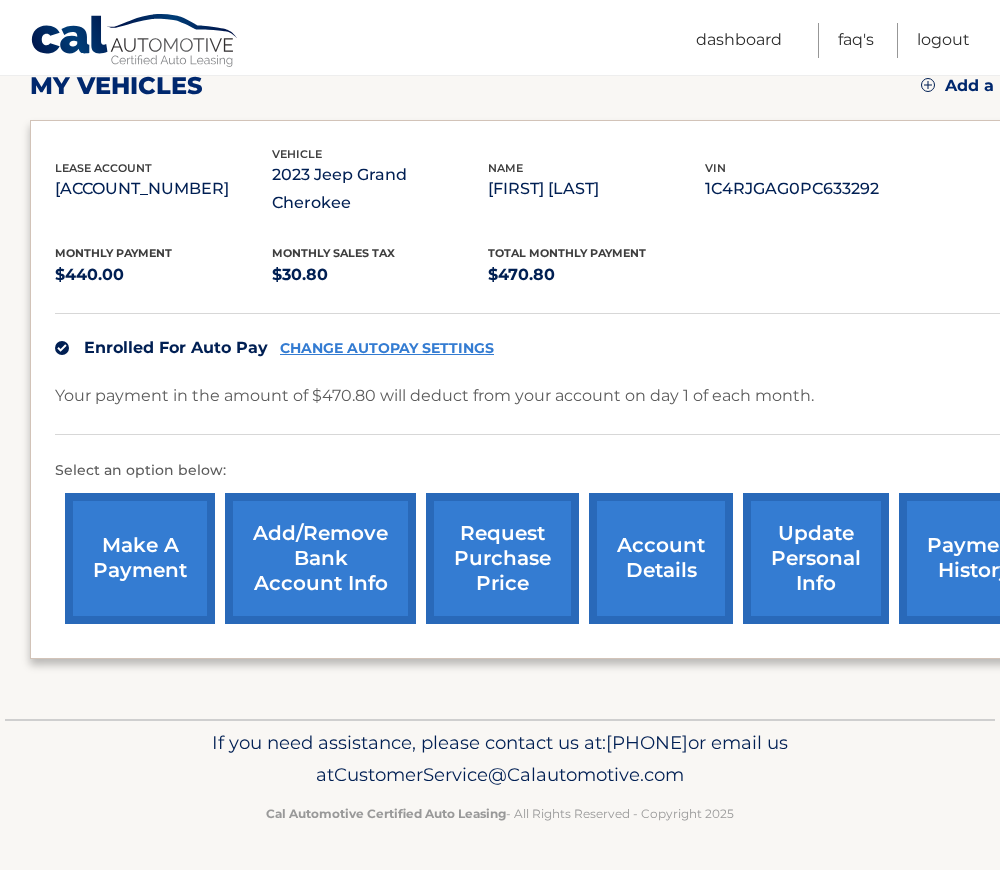 click on "If you need assistance, please contact us at:  [PHONE]  or email us at  [EMAIL]" at bounding box center (500, 759) 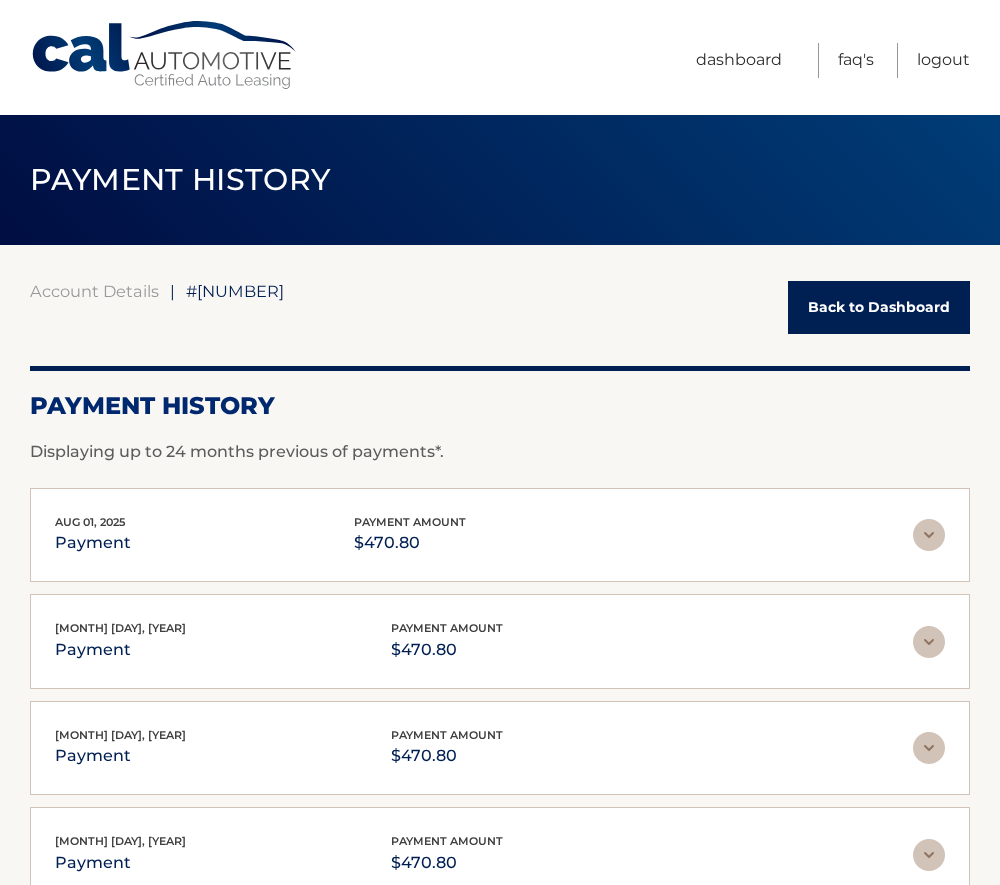 scroll, scrollTop: 0, scrollLeft: 0, axis: both 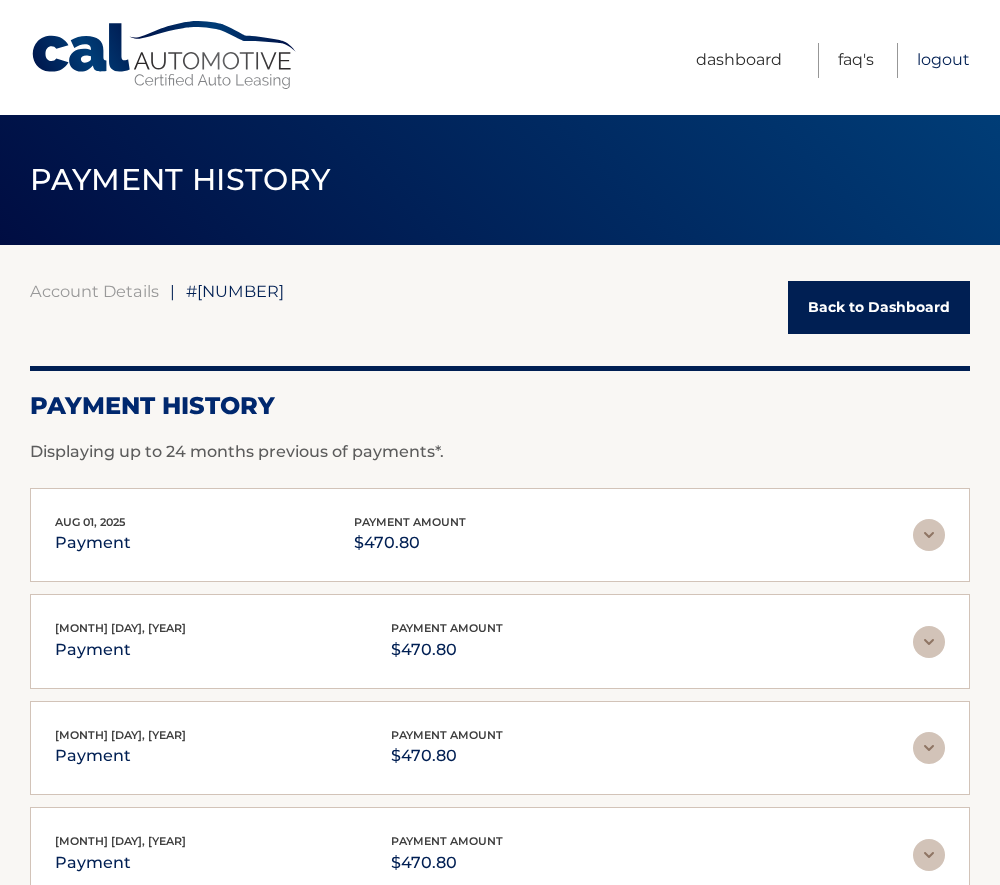 click on "Logout" at bounding box center [943, 60] 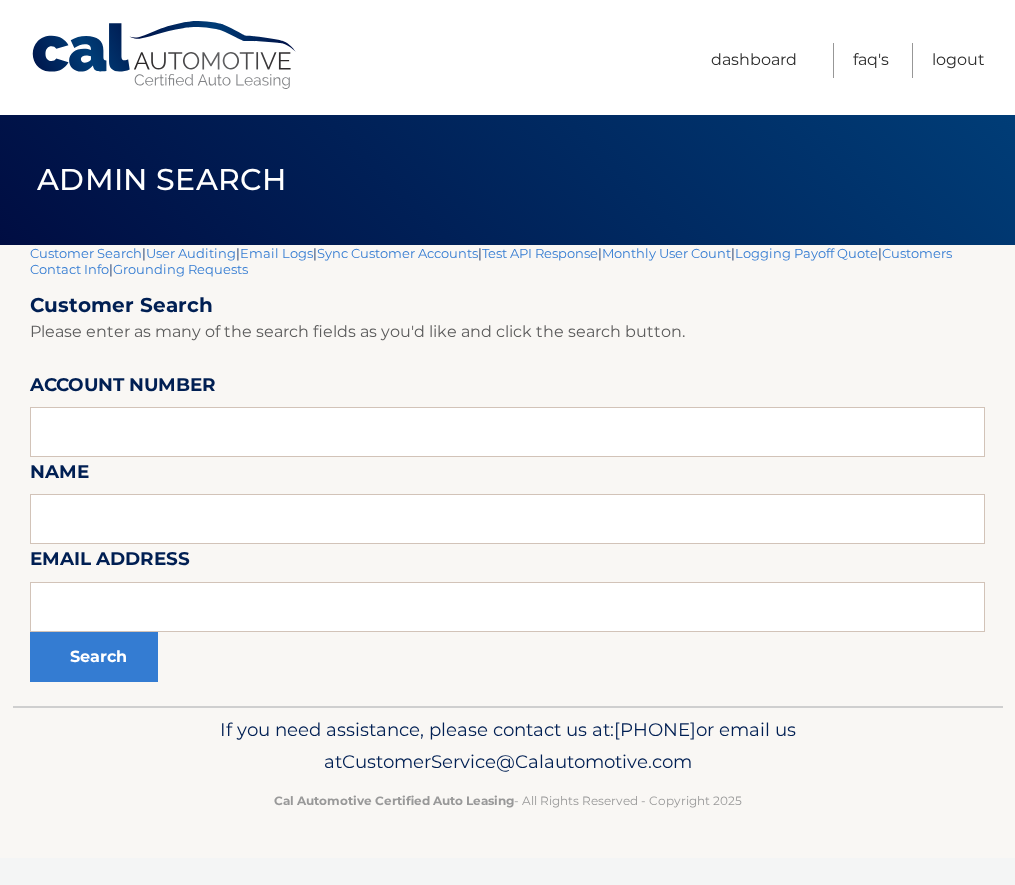 scroll, scrollTop: 0, scrollLeft: 0, axis: both 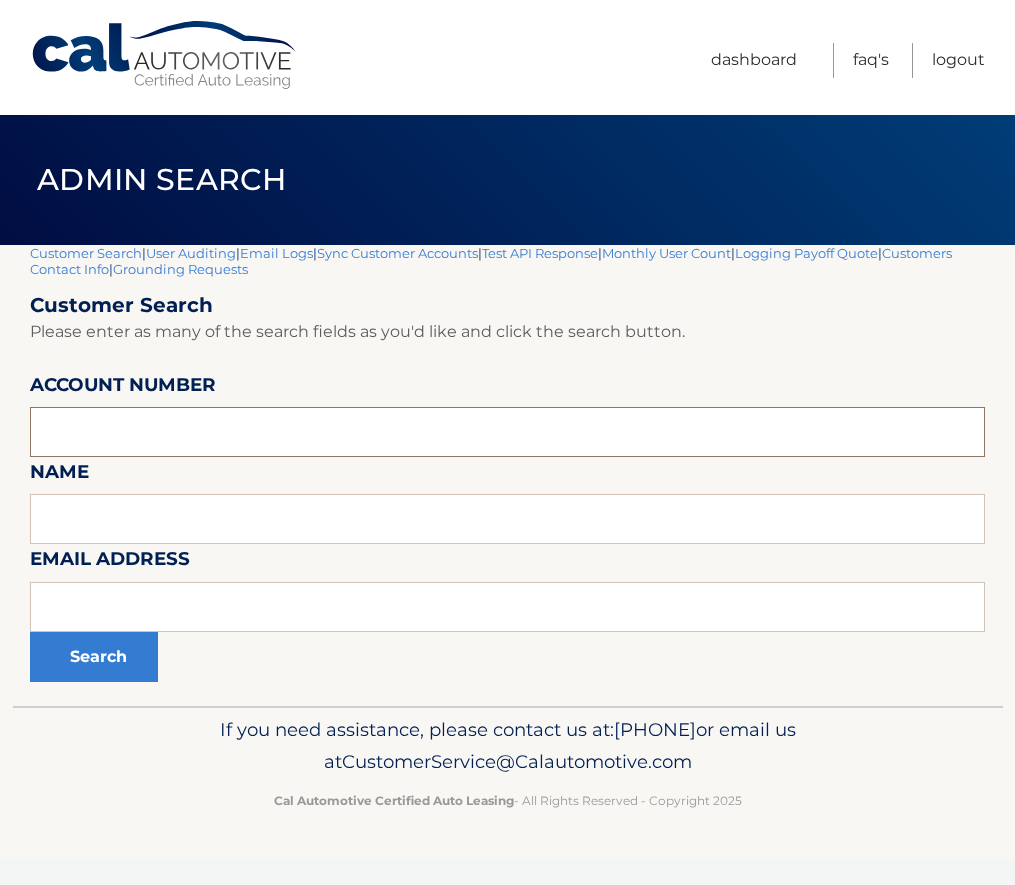 click at bounding box center (507, 432) 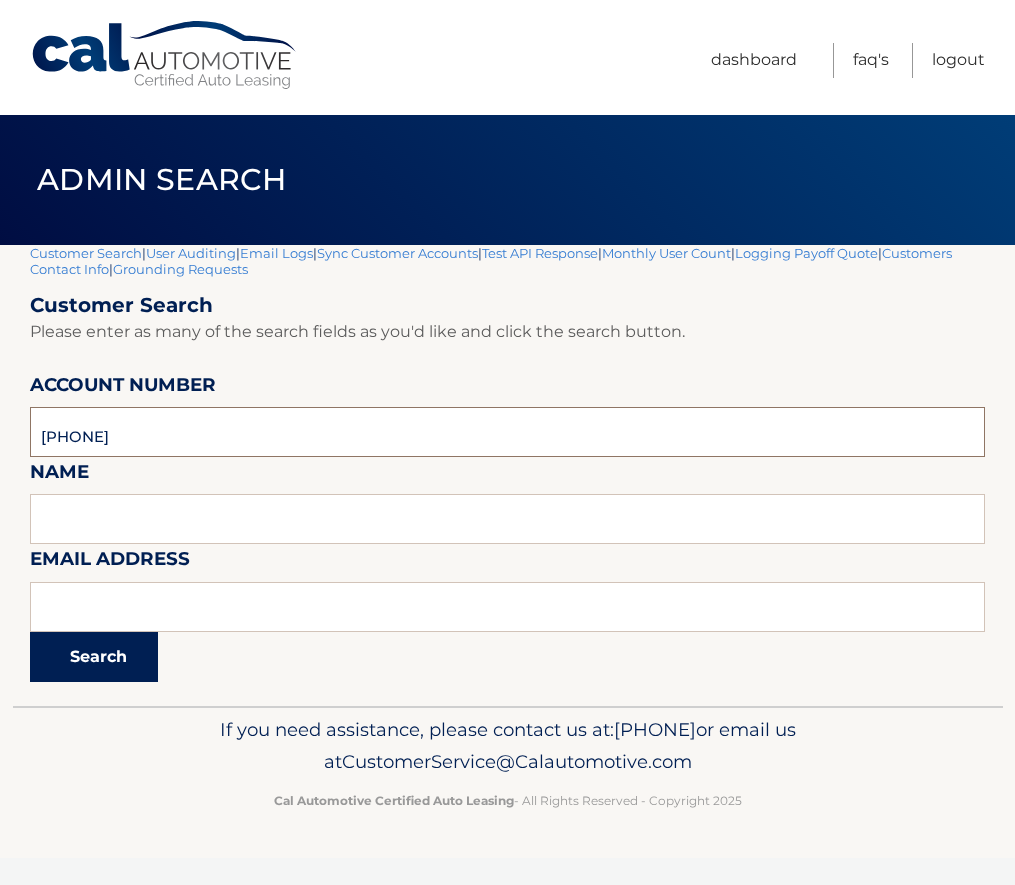 type on "[PHONE]" 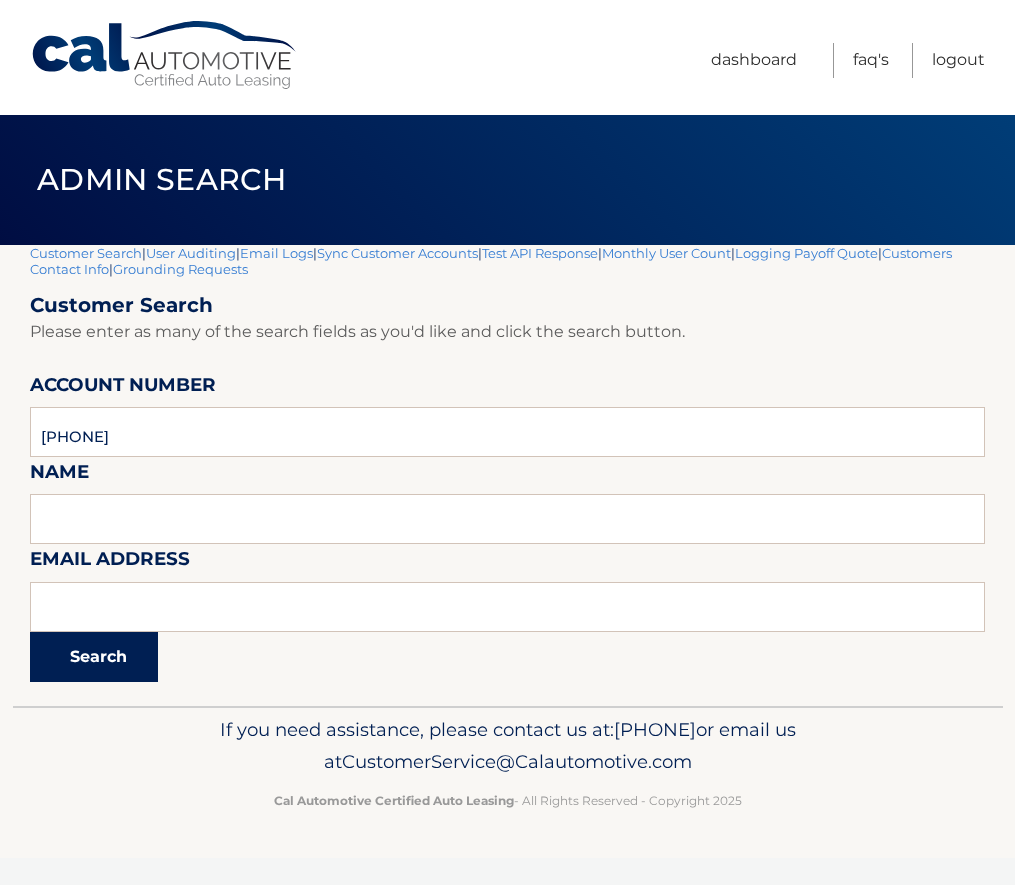 click on "Search" at bounding box center (94, 657) 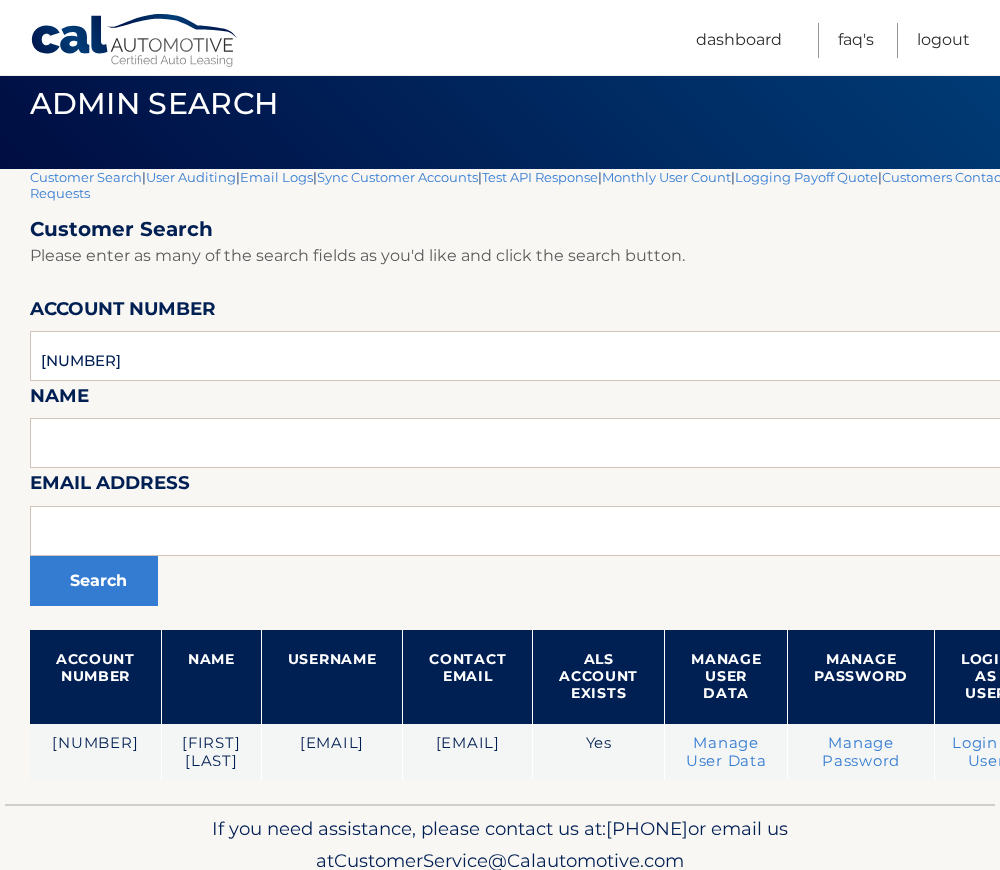scroll, scrollTop: 146, scrollLeft: 0, axis: vertical 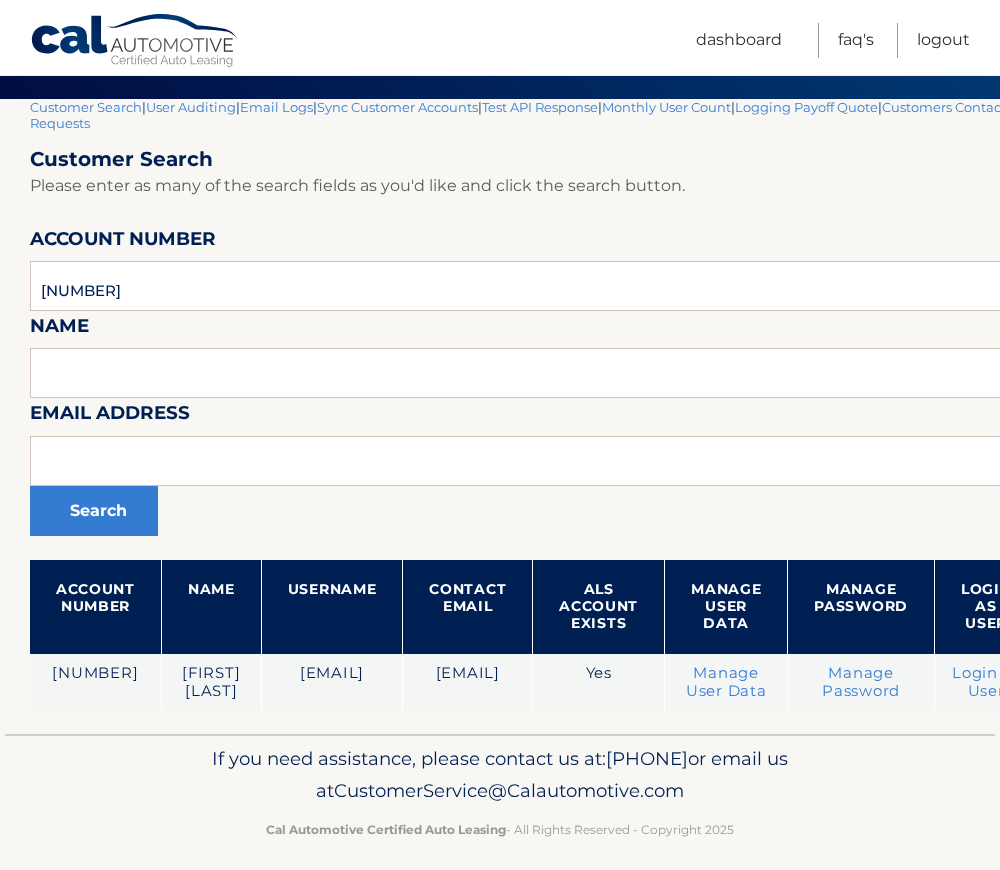 drag, startPoint x: 445, startPoint y: 868, endPoint x: 757, endPoint y: 879, distance: 312.19385 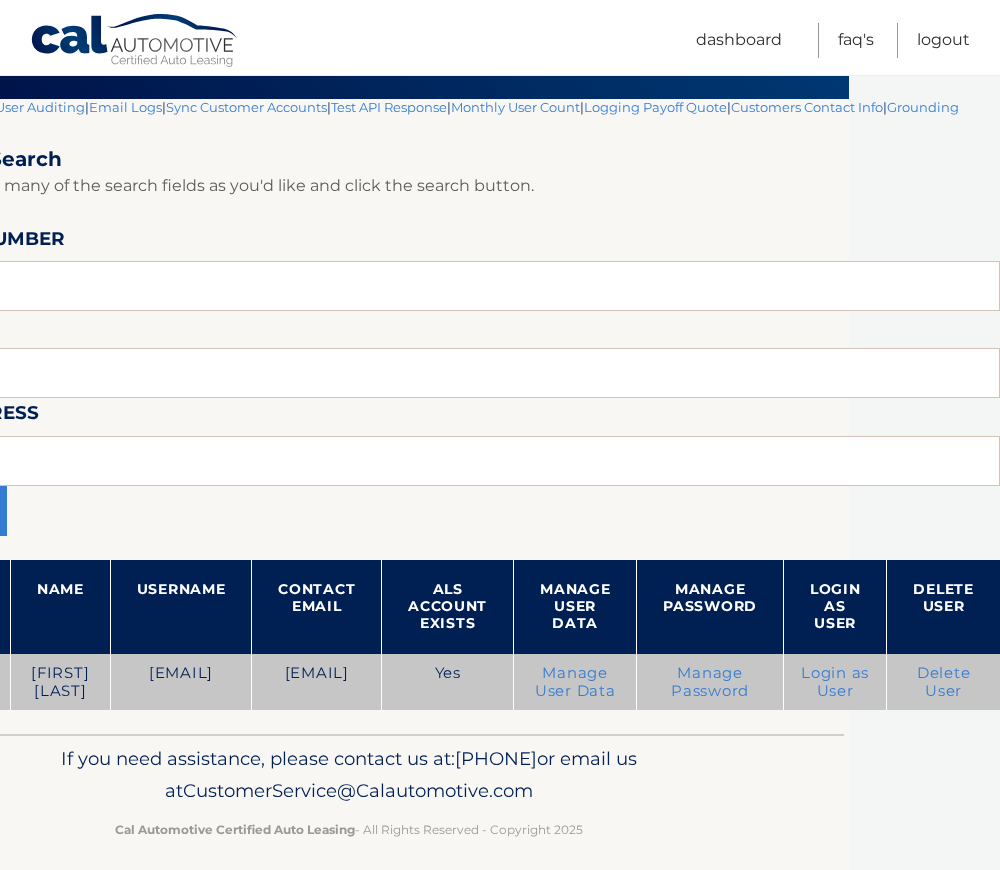 click on "Login as User" at bounding box center (835, 682) 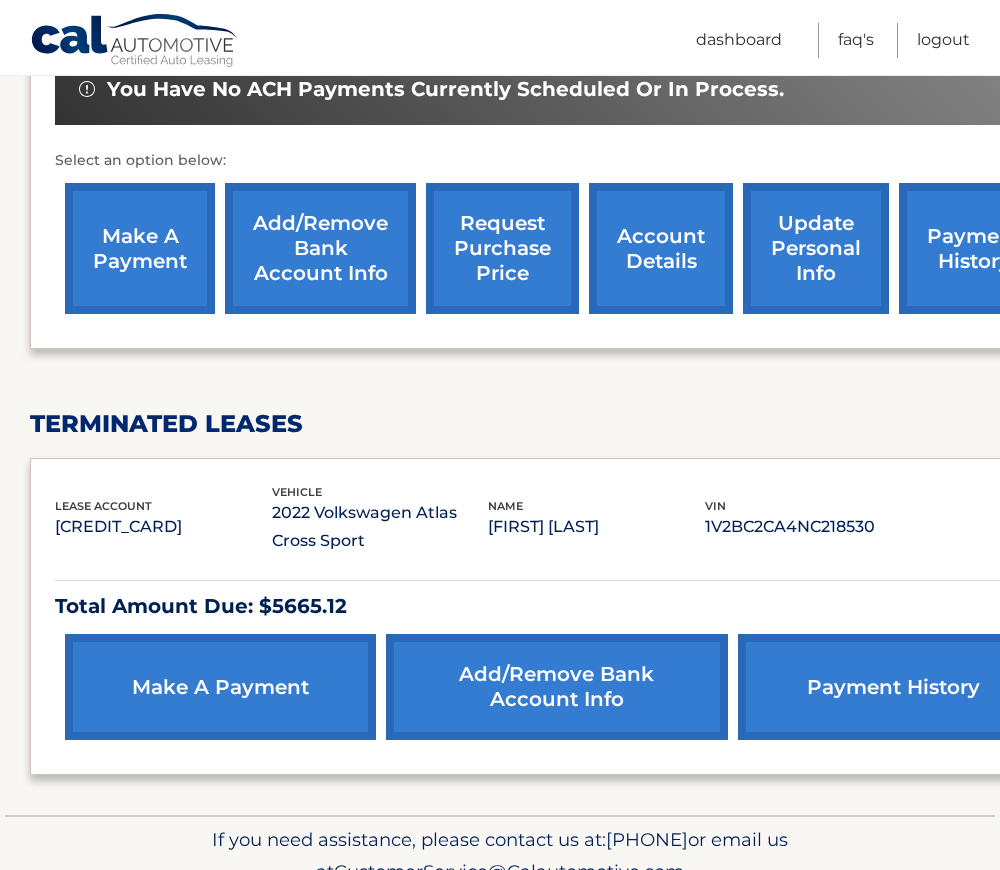 scroll, scrollTop: 676, scrollLeft: 0, axis: vertical 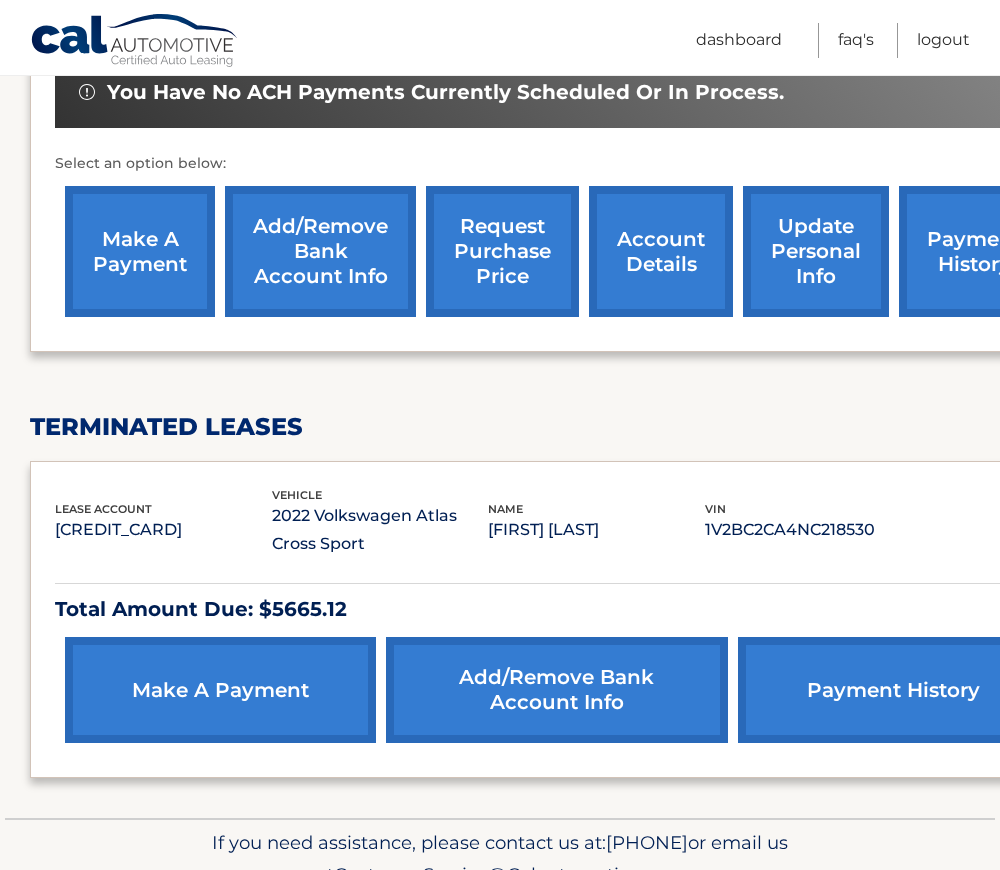 click on "account details" at bounding box center [661, 251] 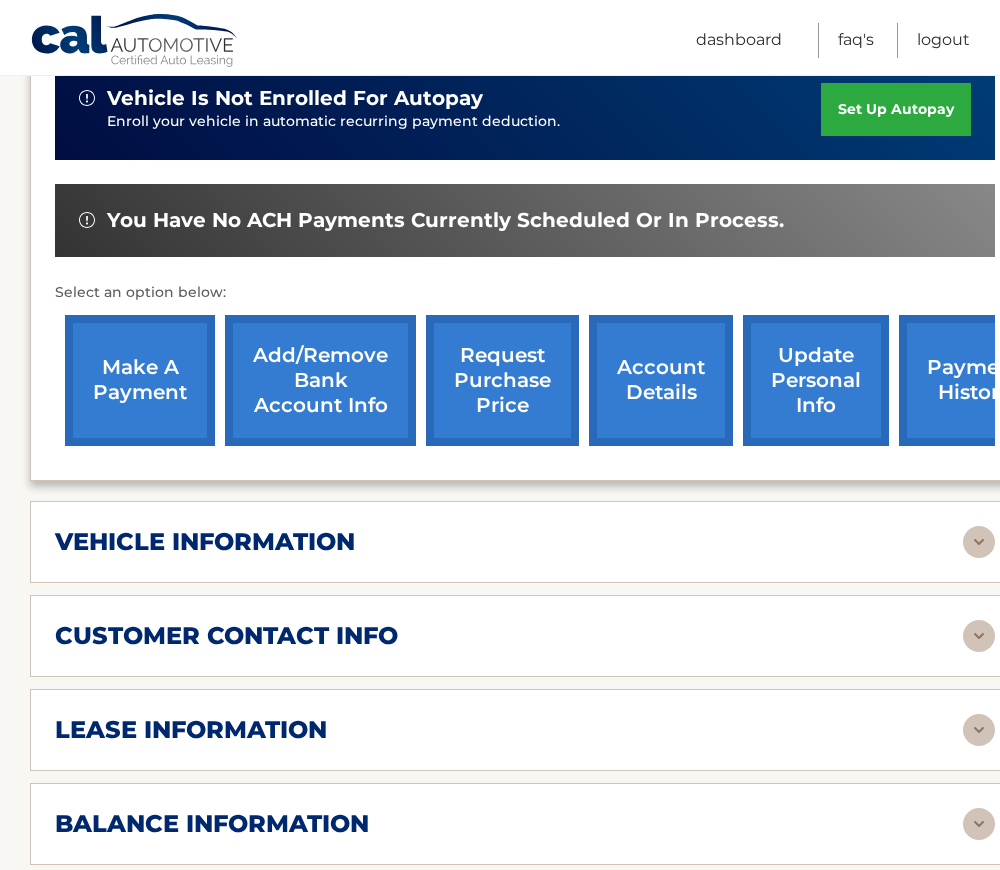 scroll, scrollTop: 600, scrollLeft: 0, axis: vertical 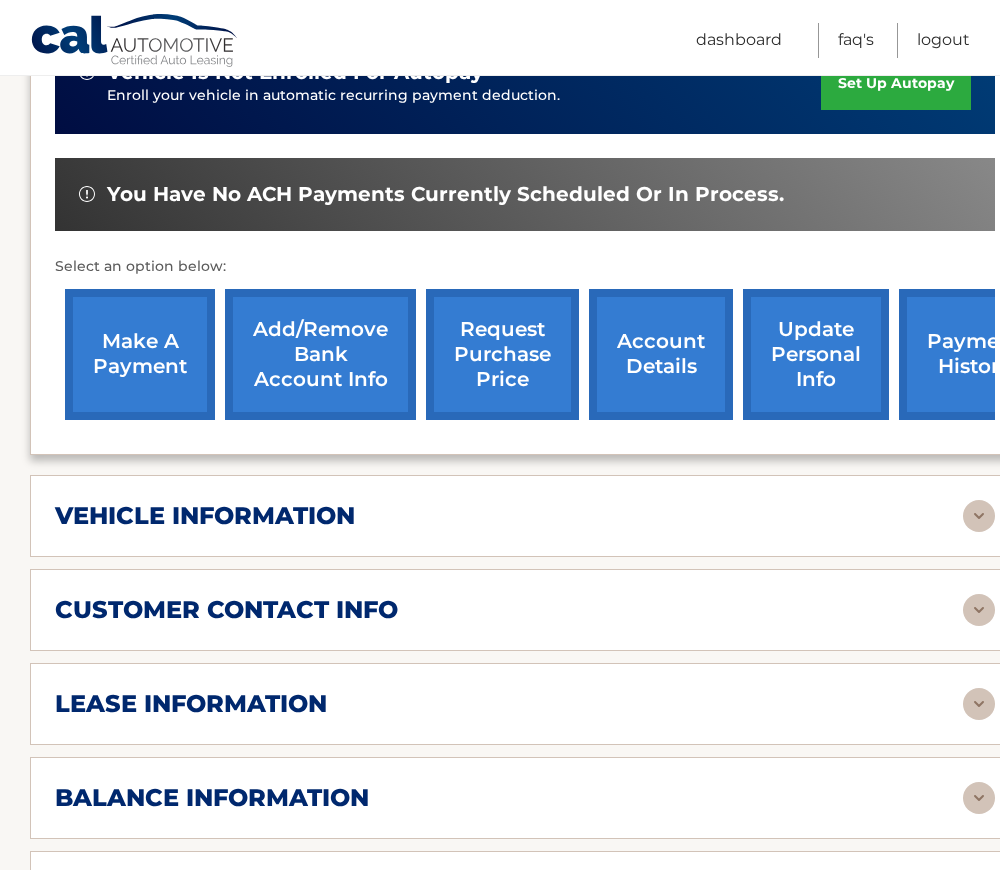 click on "make a payment" at bounding box center [140, 354] 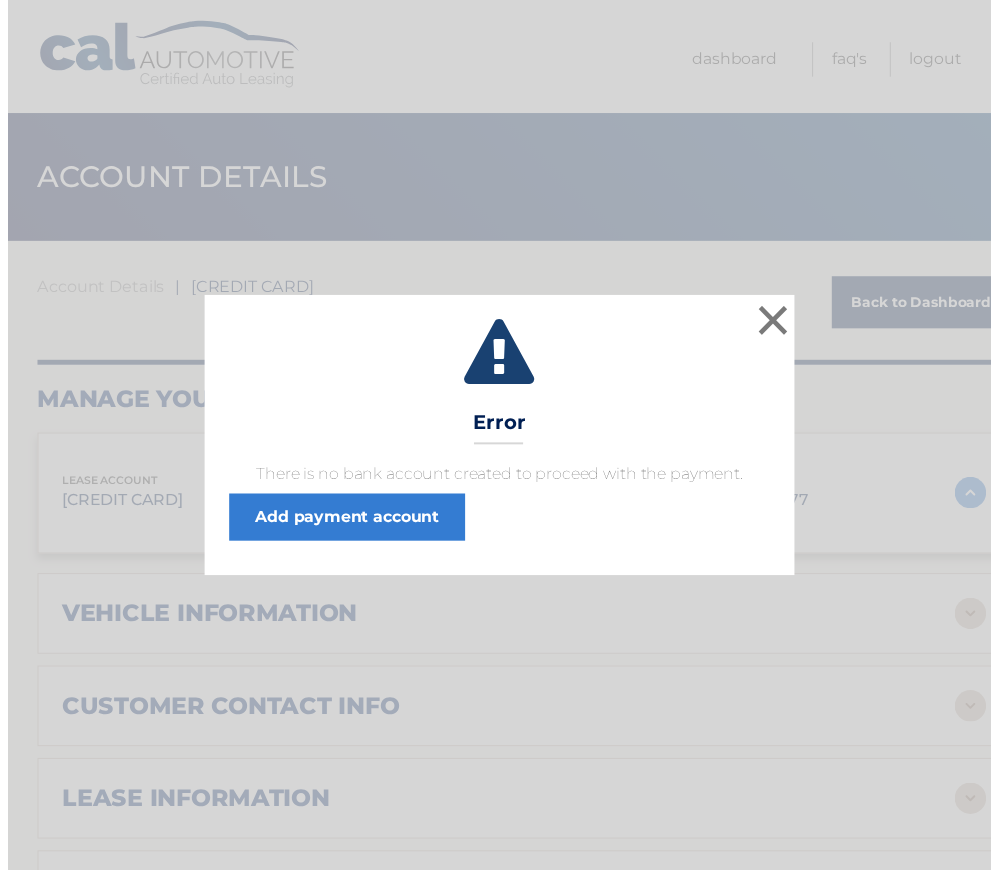 scroll, scrollTop: 0, scrollLeft: 0, axis: both 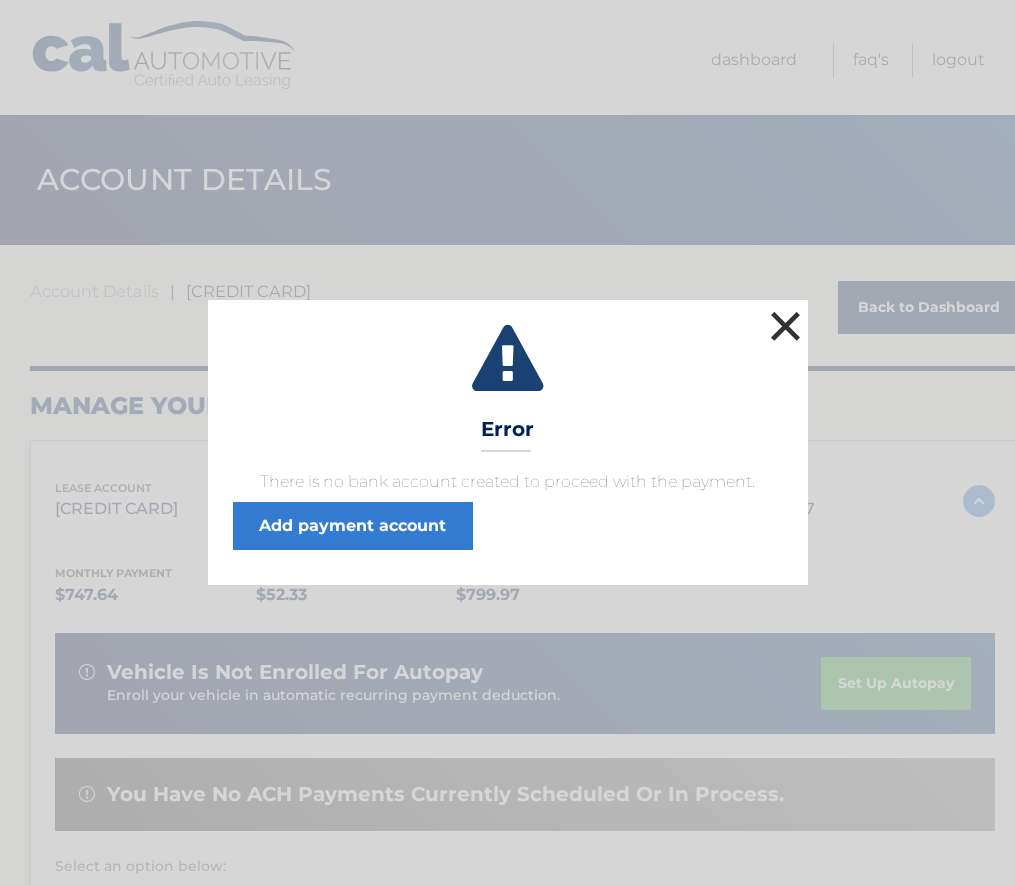 click on "×" at bounding box center [786, 326] 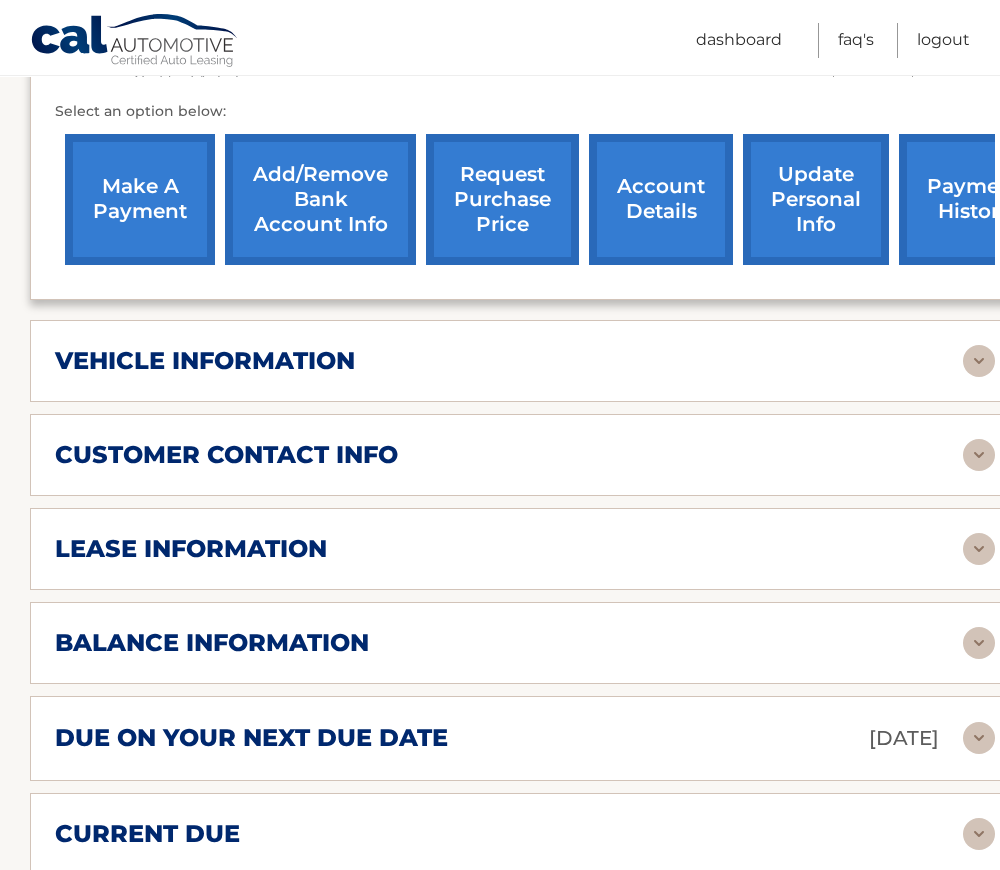 scroll, scrollTop: 800, scrollLeft: 0, axis: vertical 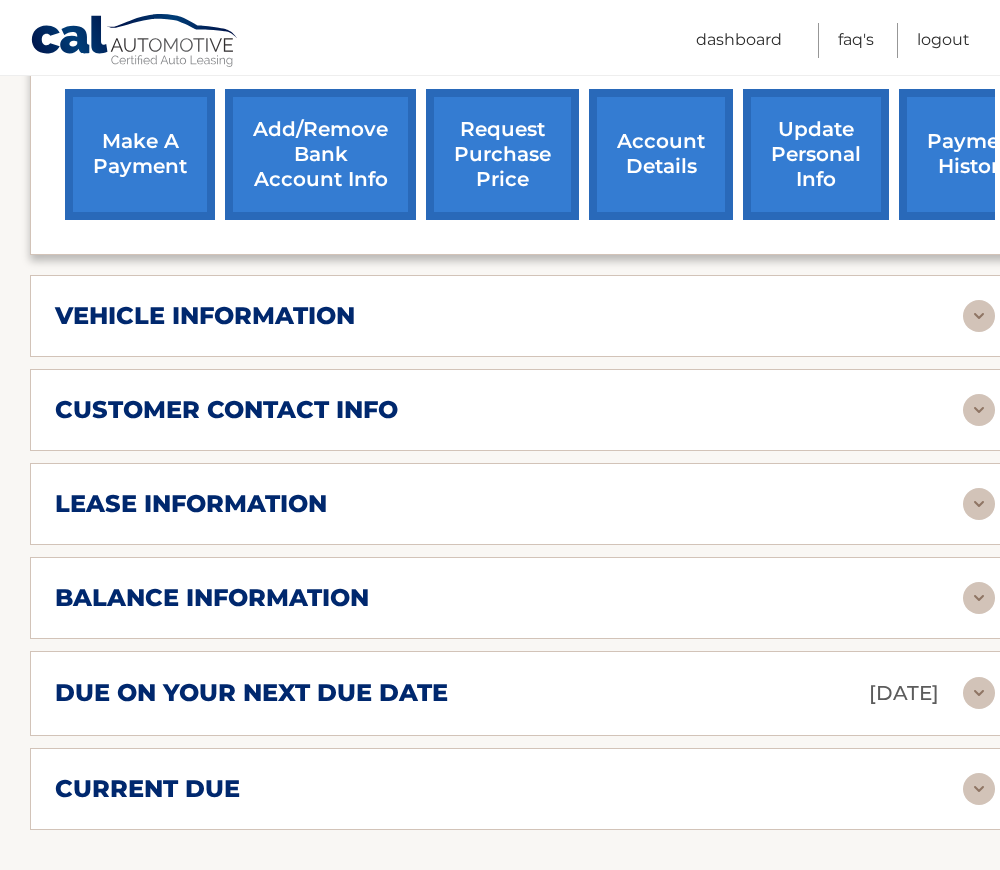 click on "balance information" at bounding box center [212, 598] 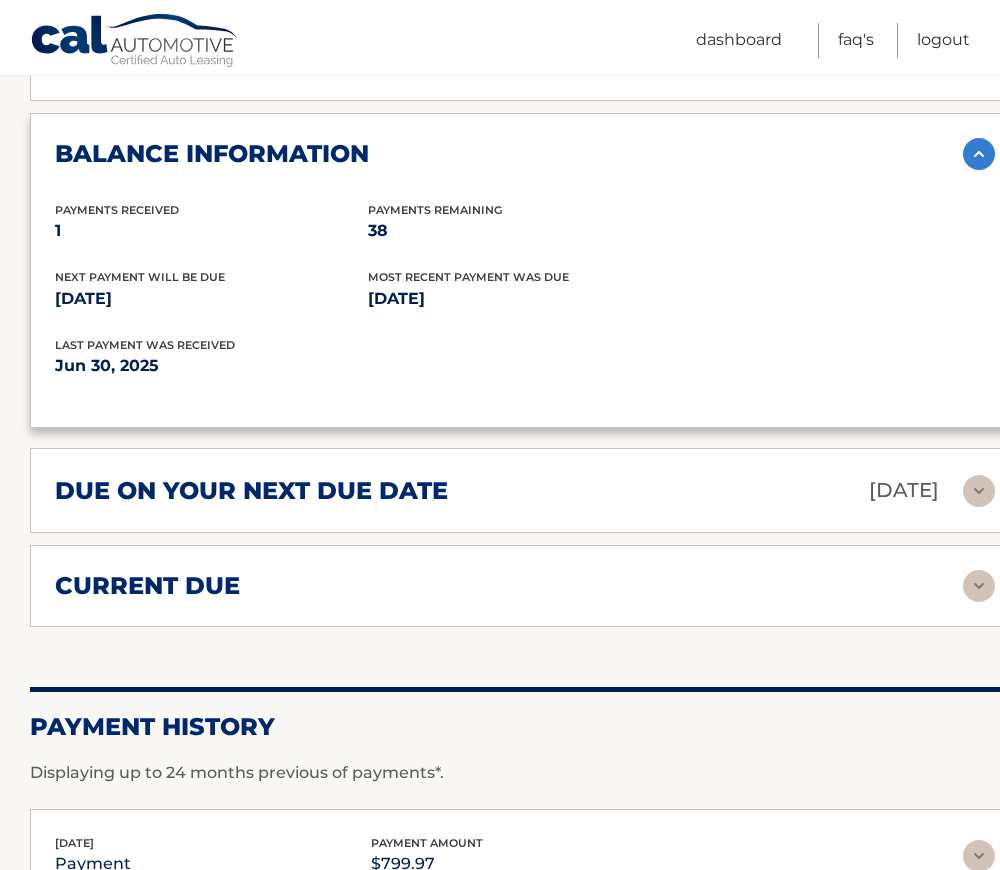 scroll, scrollTop: 1300, scrollLeft: 0, axis: vertical 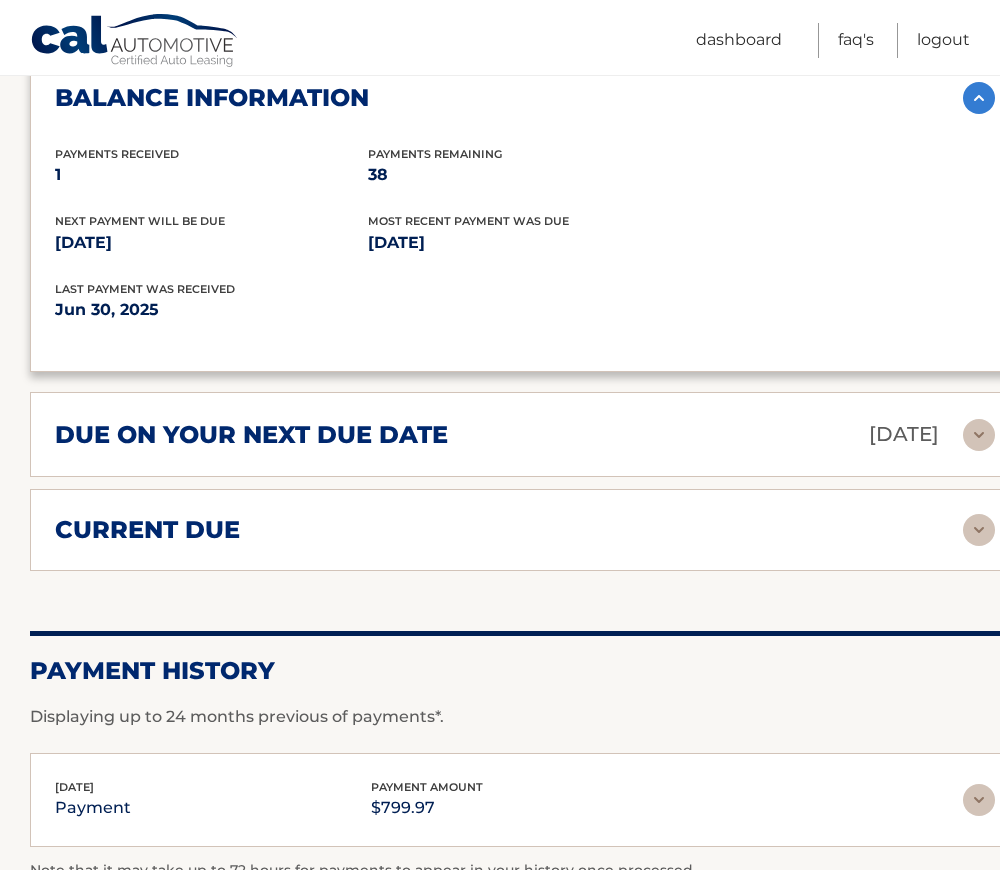 click on "due on your next due date" at bounding box center [251, 435] 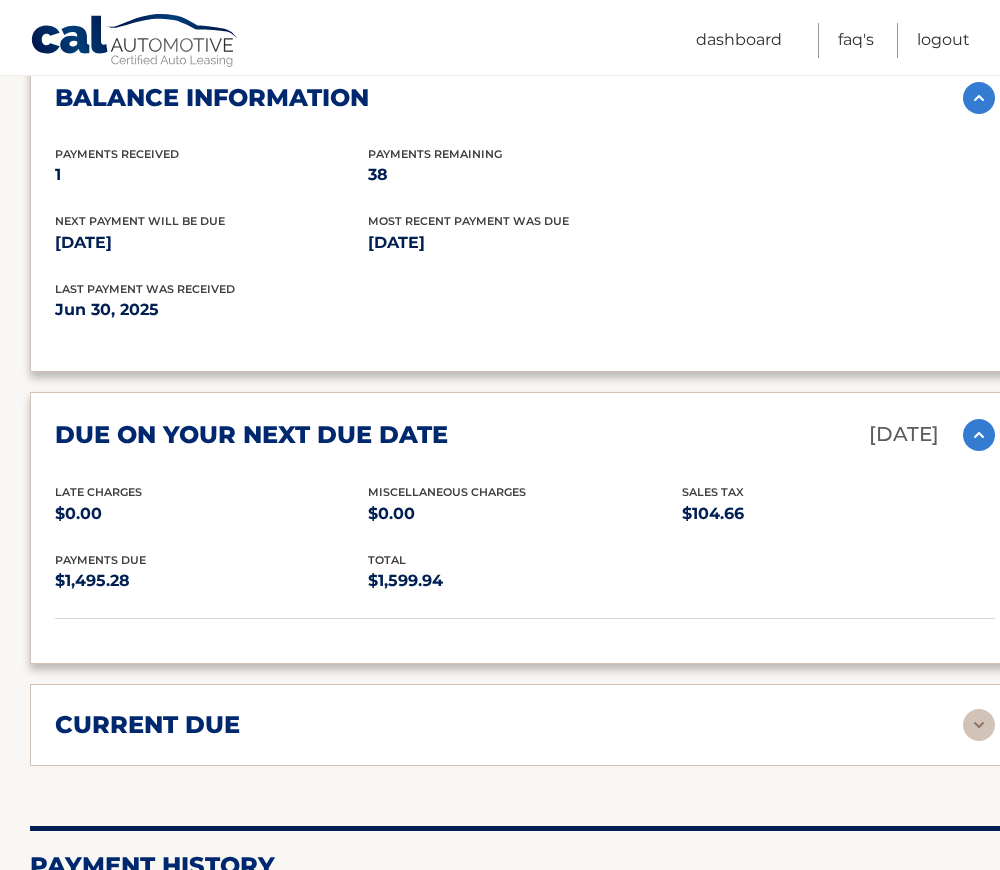 click on "current due" at bounding box center (509, 725) 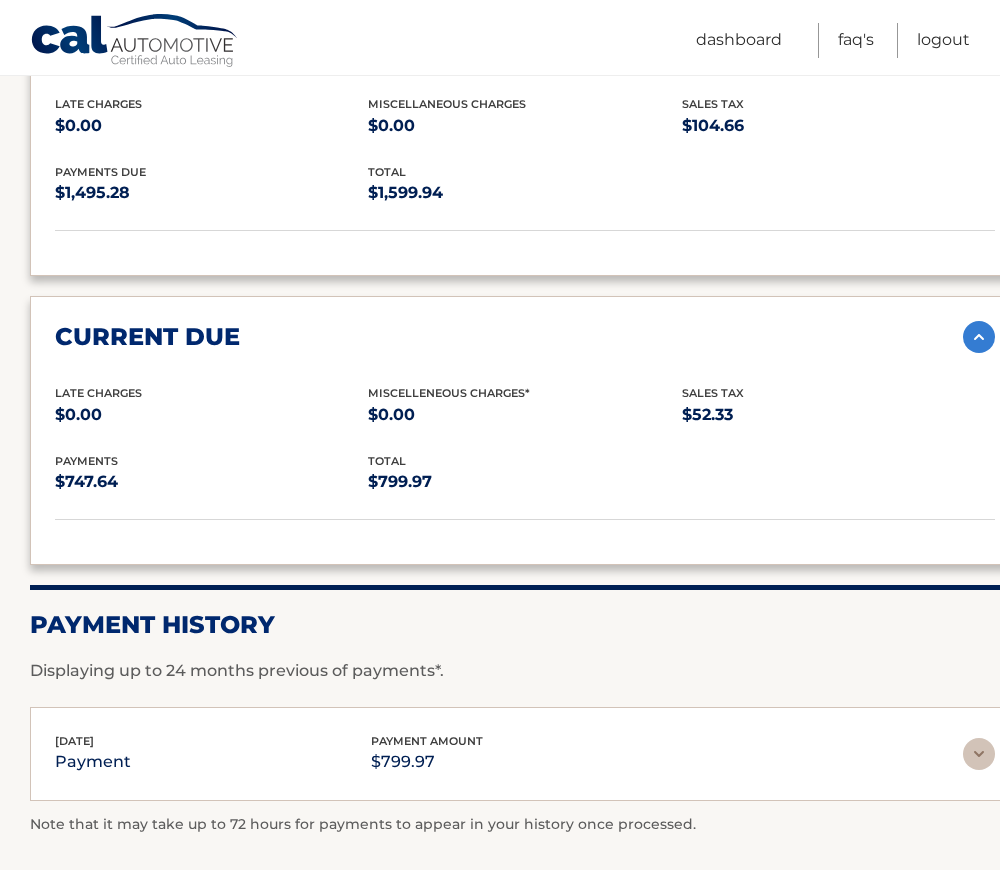 scroll, scrollTop: 1800, scrollLeft: 0, axis: vertical 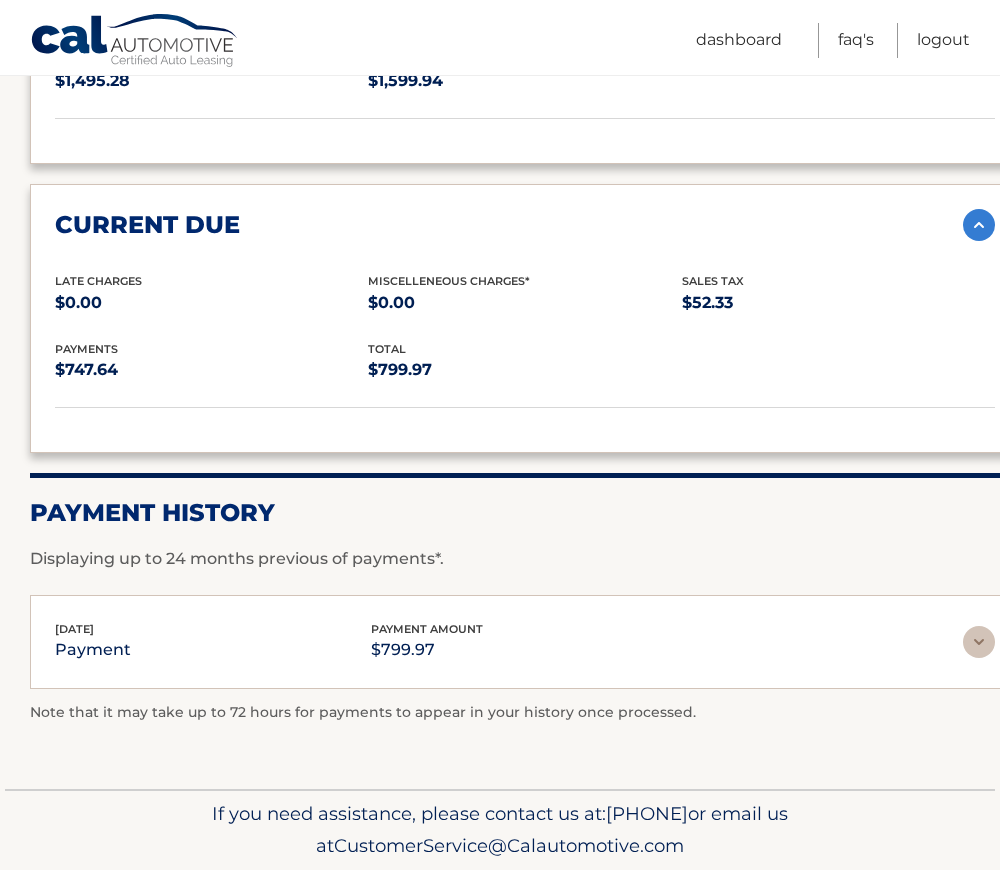 click on "[DATE]
payment
payment amount
$799.97
Late Charges
$0.00
Miscelleneous Charges*
$0.00
Sales Tax
$52.33
Total
$799.97" at bounding box center [525, 642] 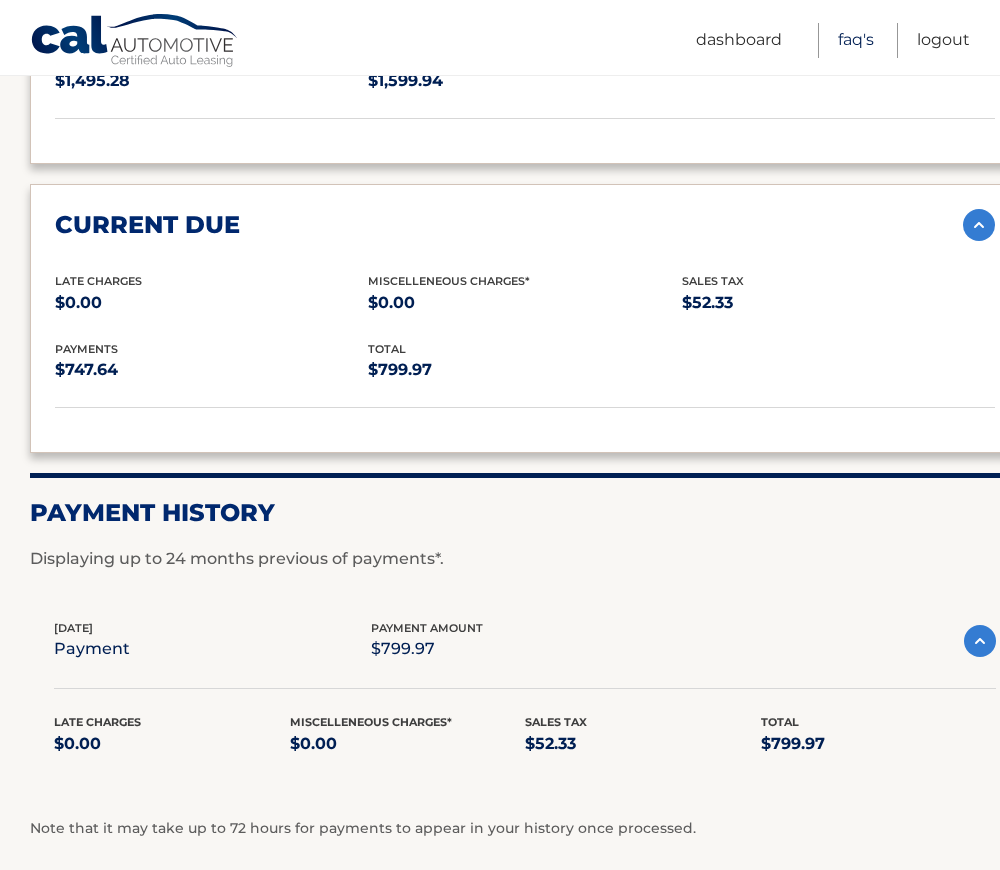 click on "FAQ's" at bounding box center [856, 40] 